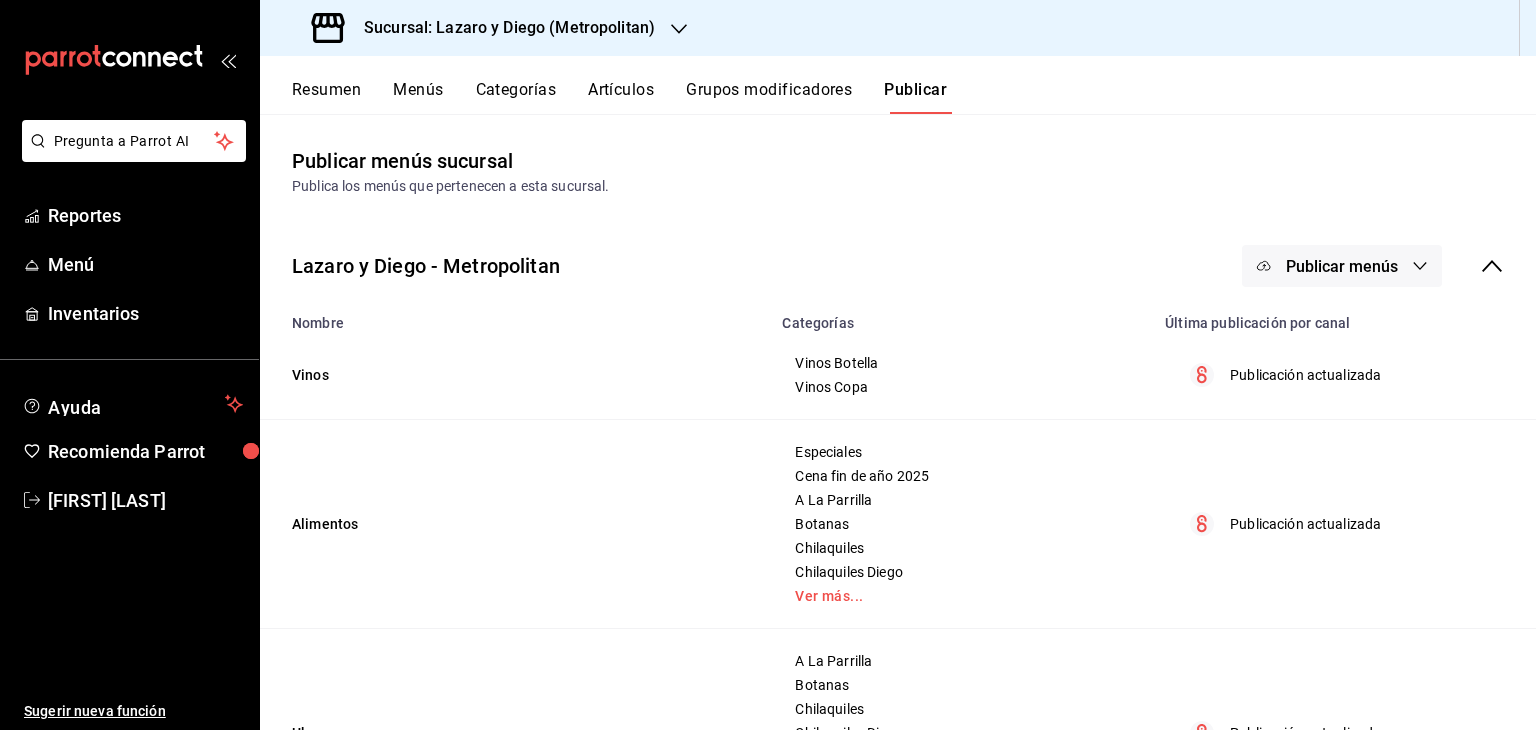 scroll, scrollTop: 0, scrollLeft: 0, axis: both 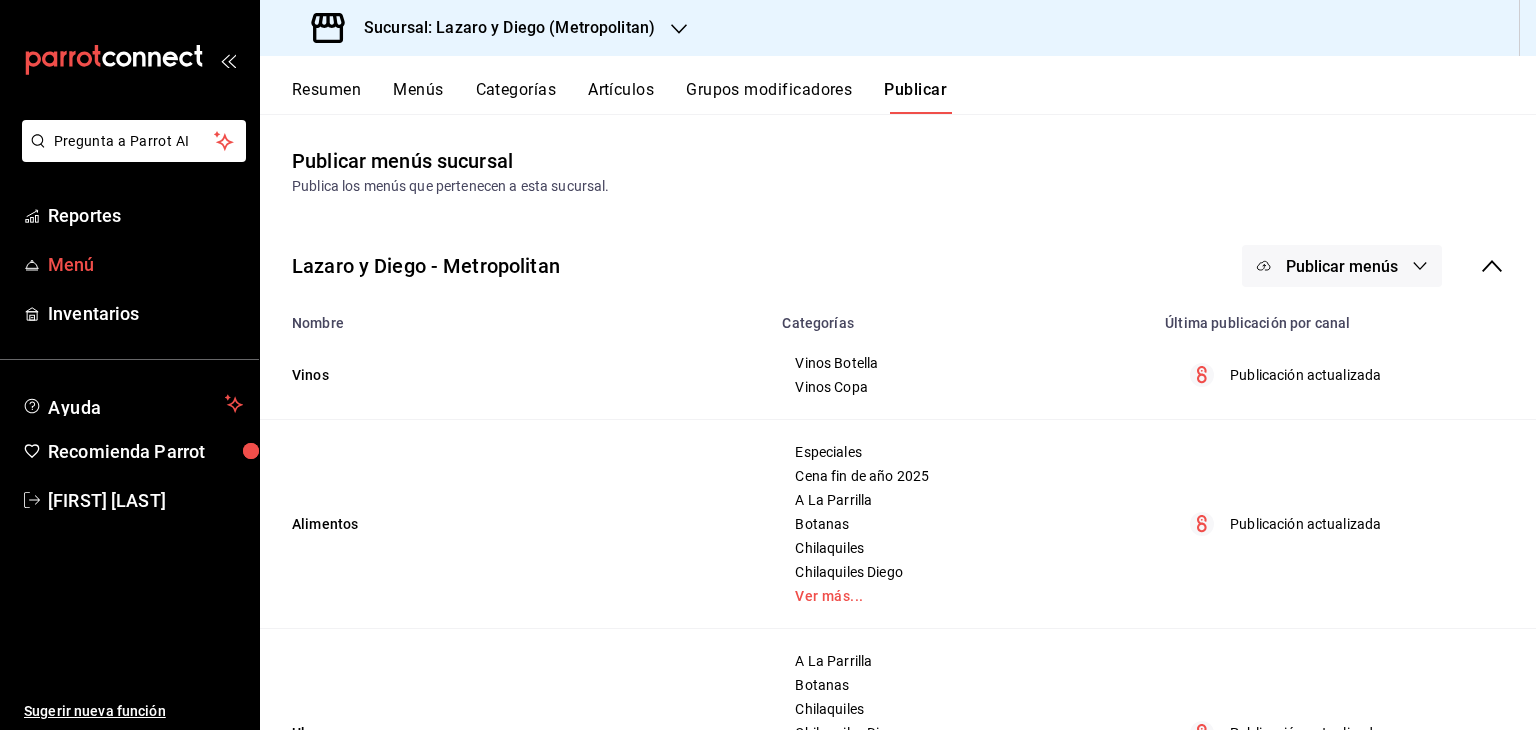 click on "Menú" at bounding box center (145, 264) 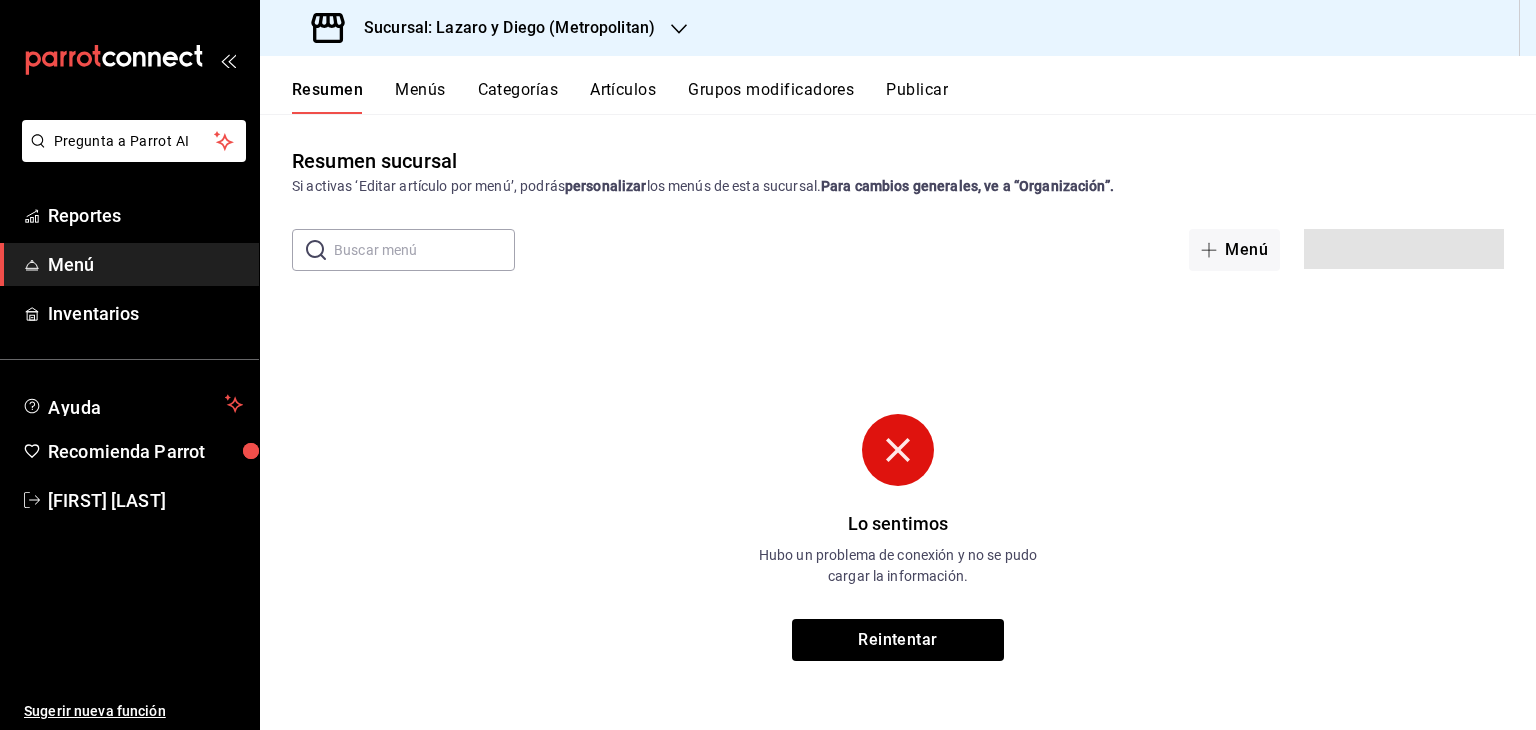 click on "Sucursal: Lazaro y Diego (Metropolitan)" at bounding box center [501, 28] 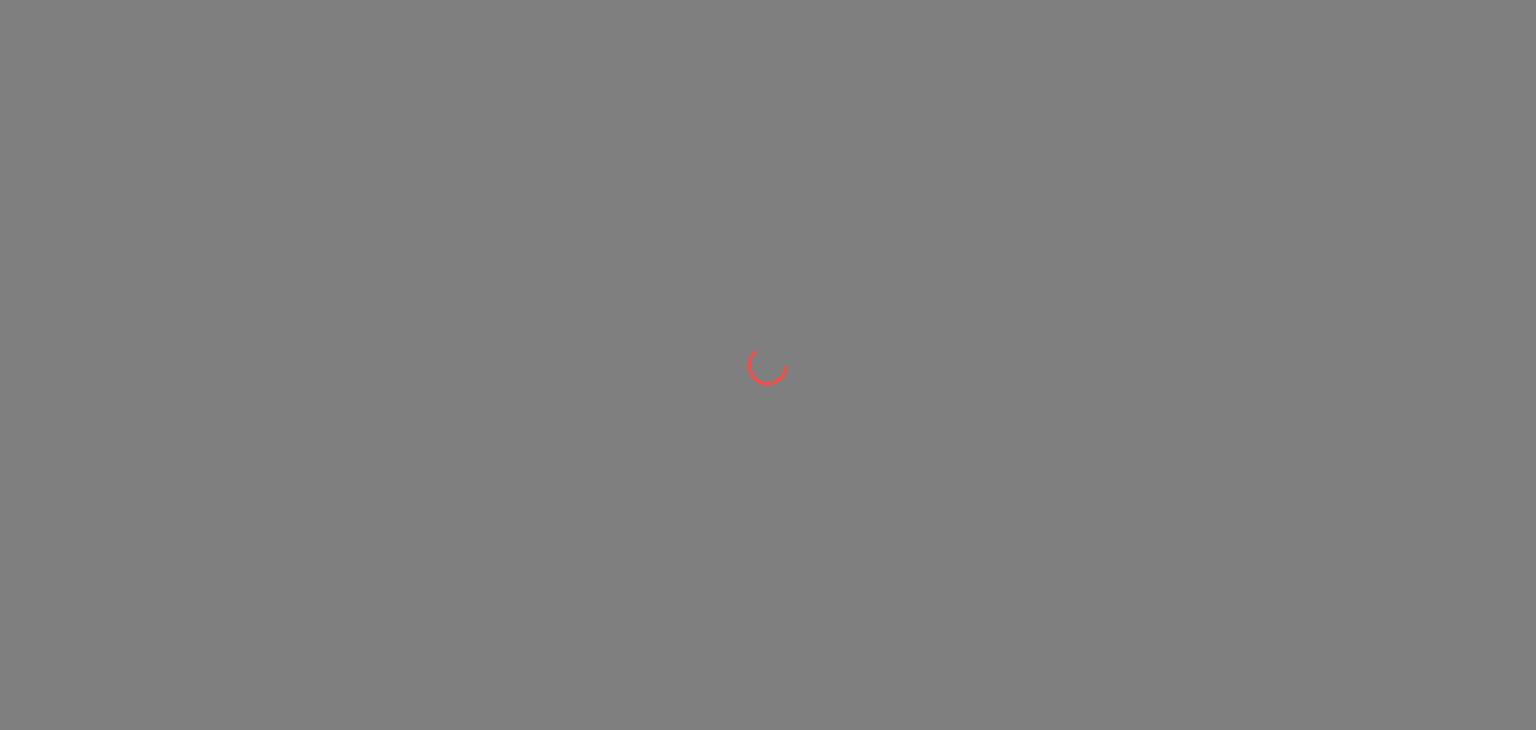 scroll, scrollTop: 0, scrollLeft: 0, axis: both 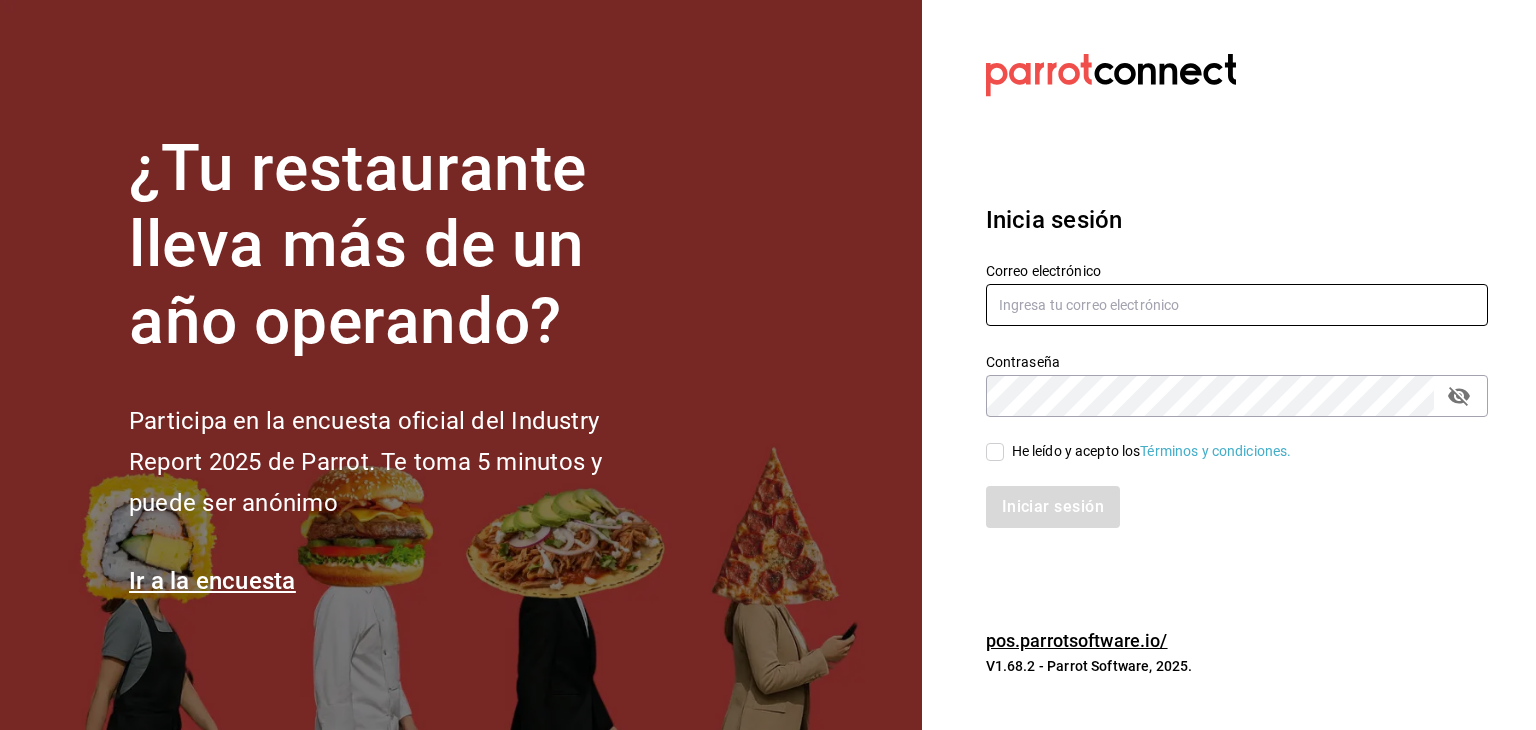 type on "[USERNAME]@example.com" 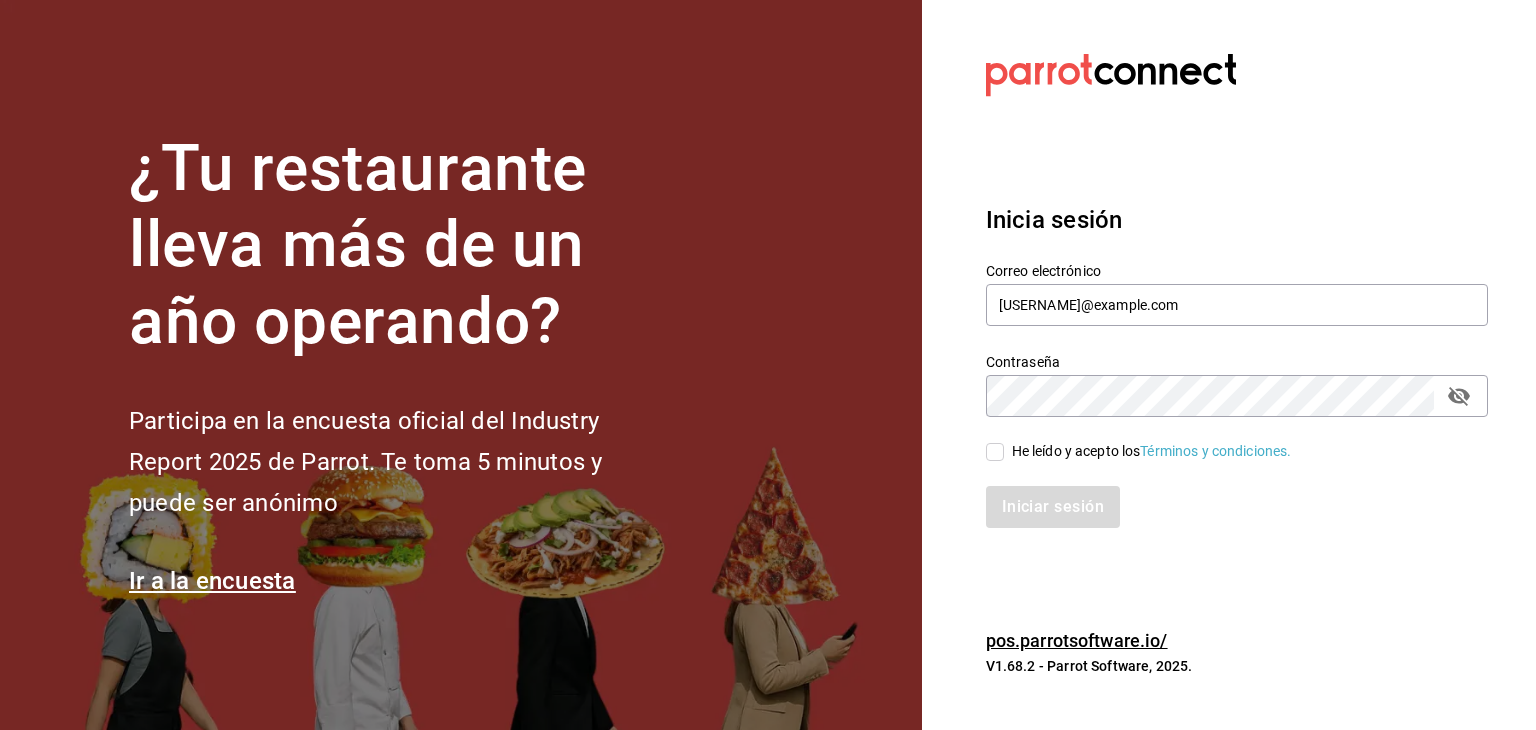 click on "He leído y acepto los  Términos y condiciones." at bounding box center [995, 452] 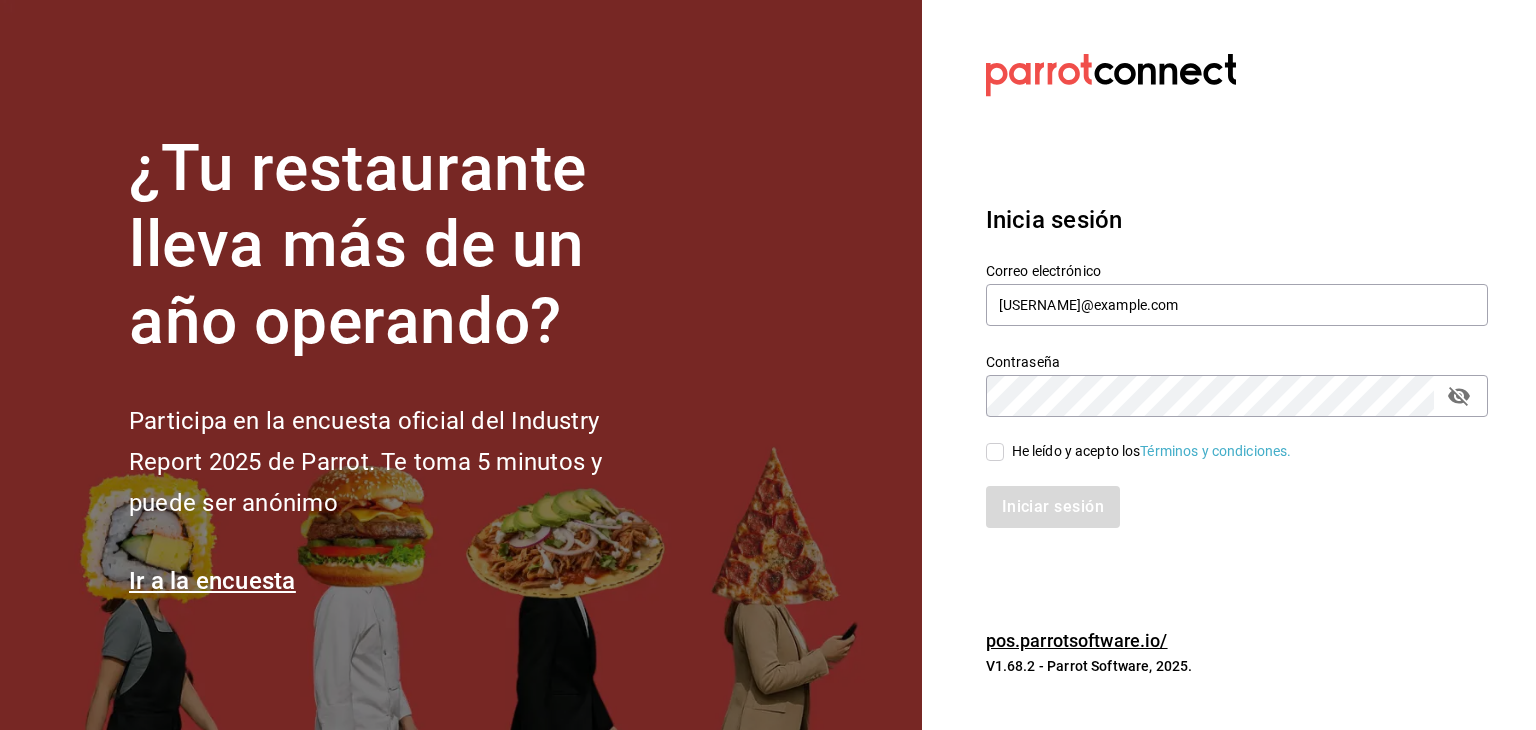 checkbox on "true" 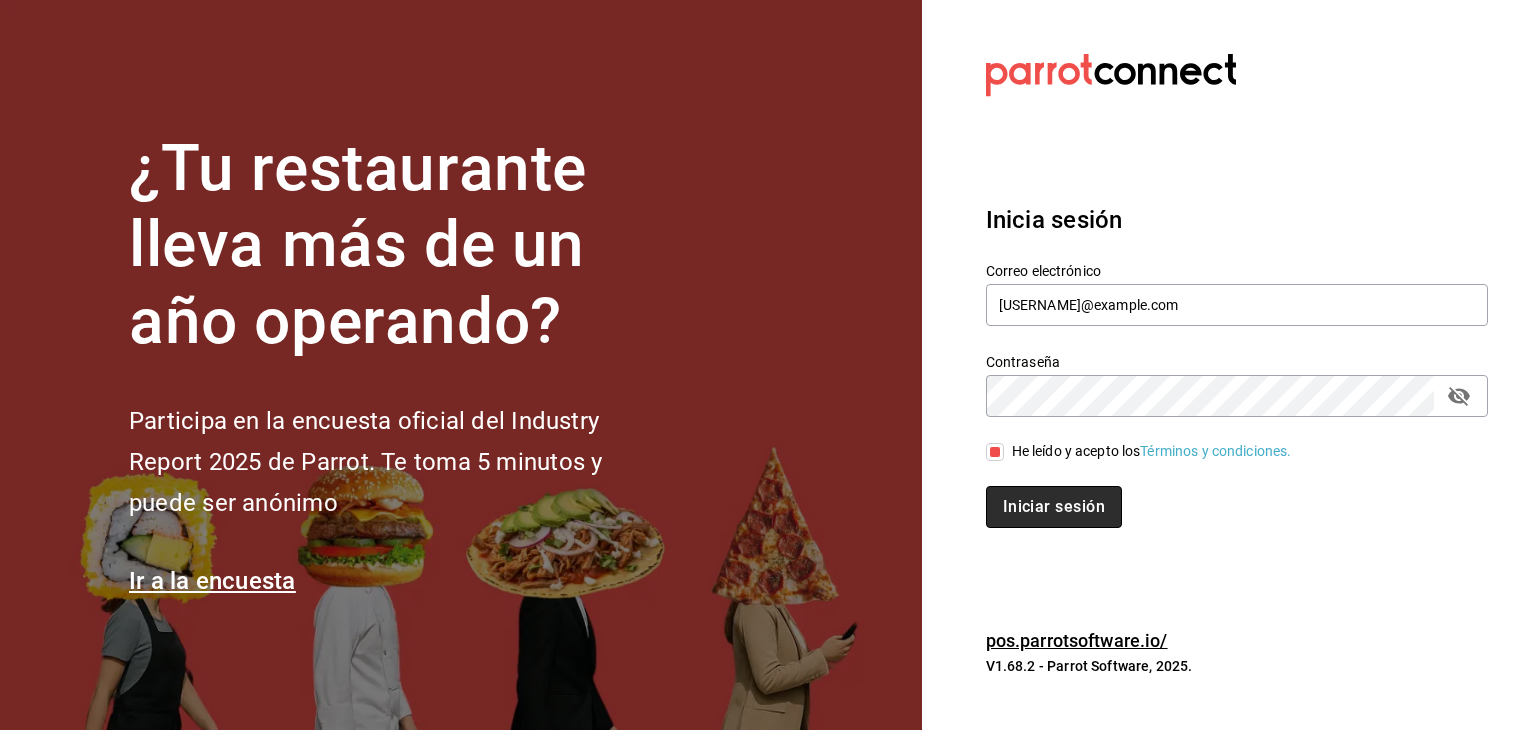 click on "Iniciar sesión" at bounding box center (1054, 507) 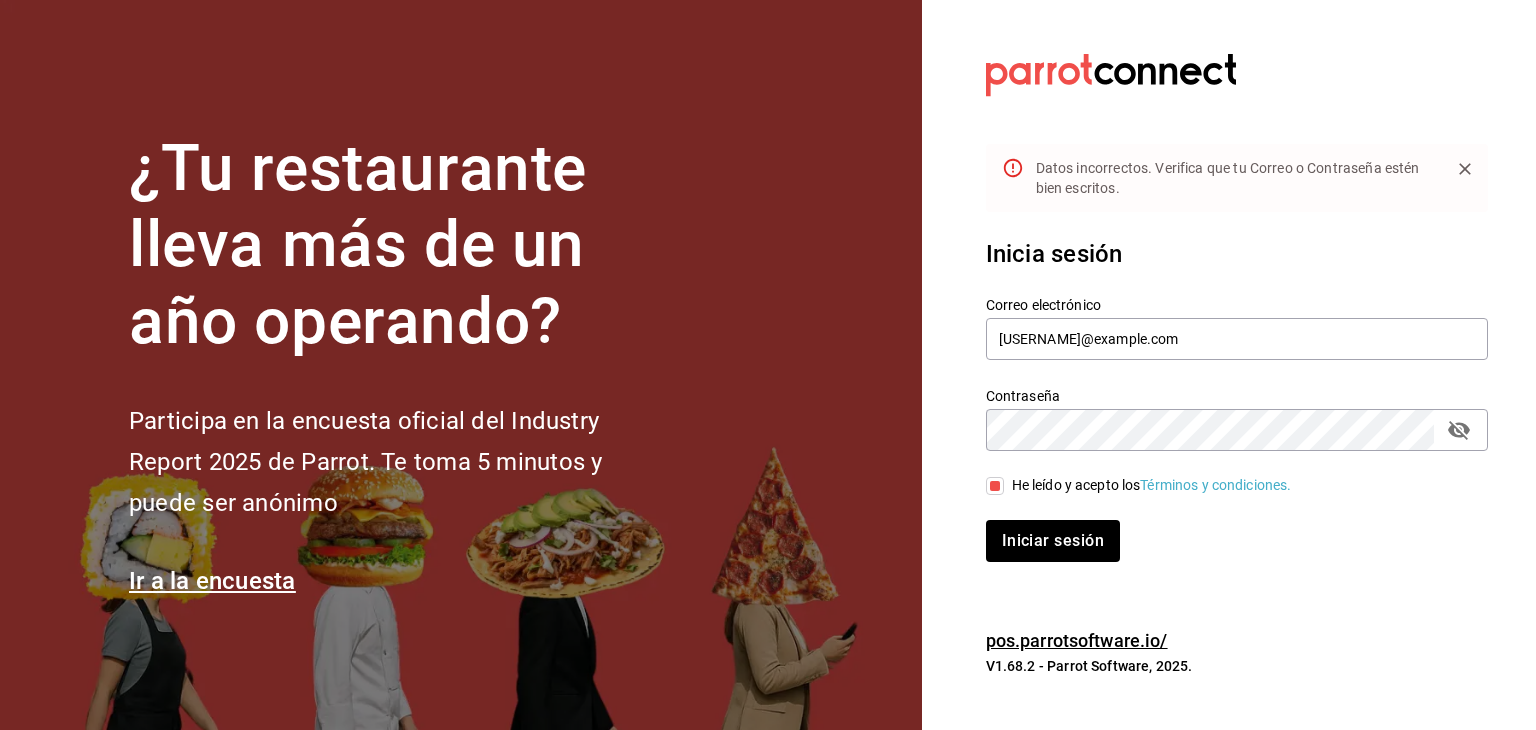 click on "Iniciar sesión" at bounding box center (1237, 541) 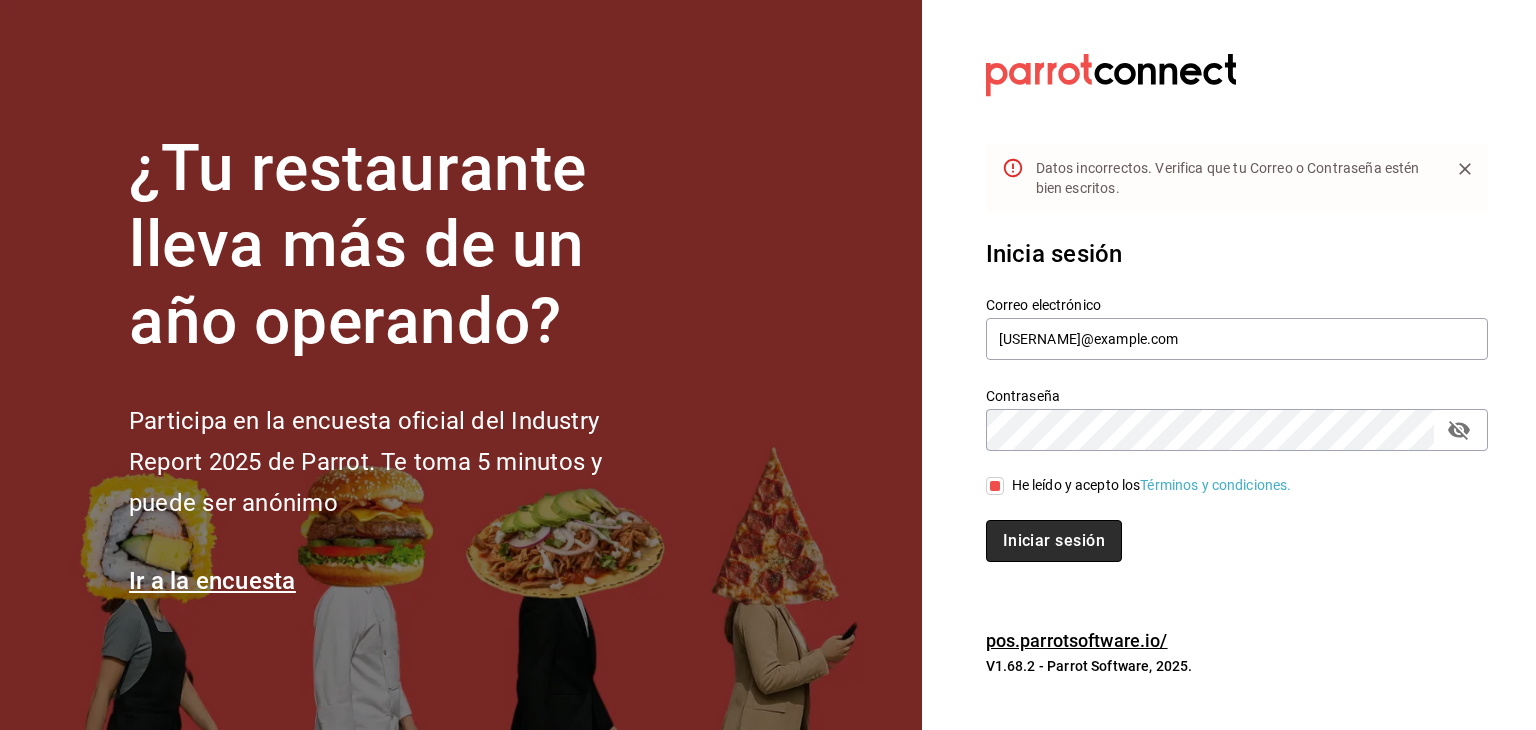 click on "Iniciar sesión" at bounding box center (1054, 541) 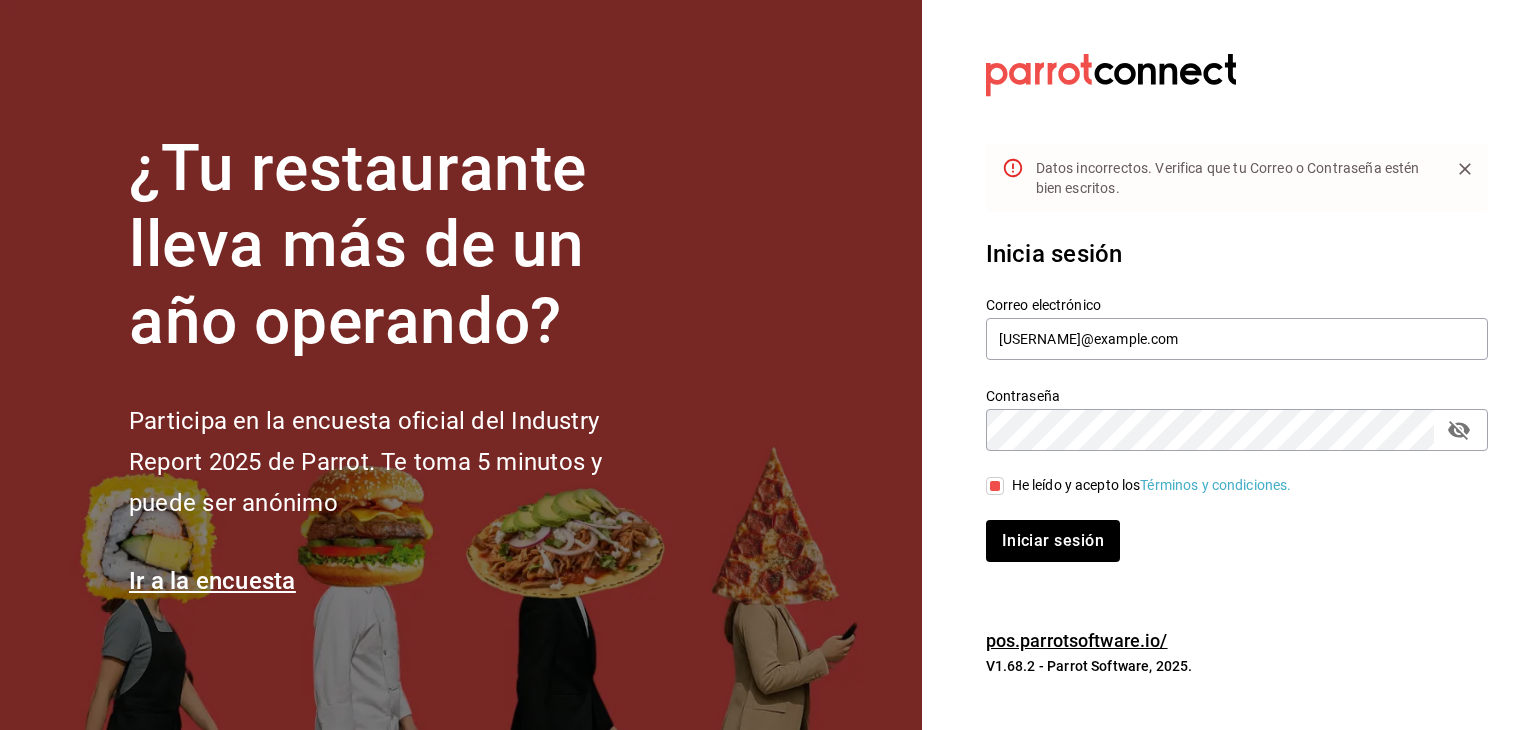 click on "He leído y acepto los  Términos y condiciones." at bounding box center [1225, 474] 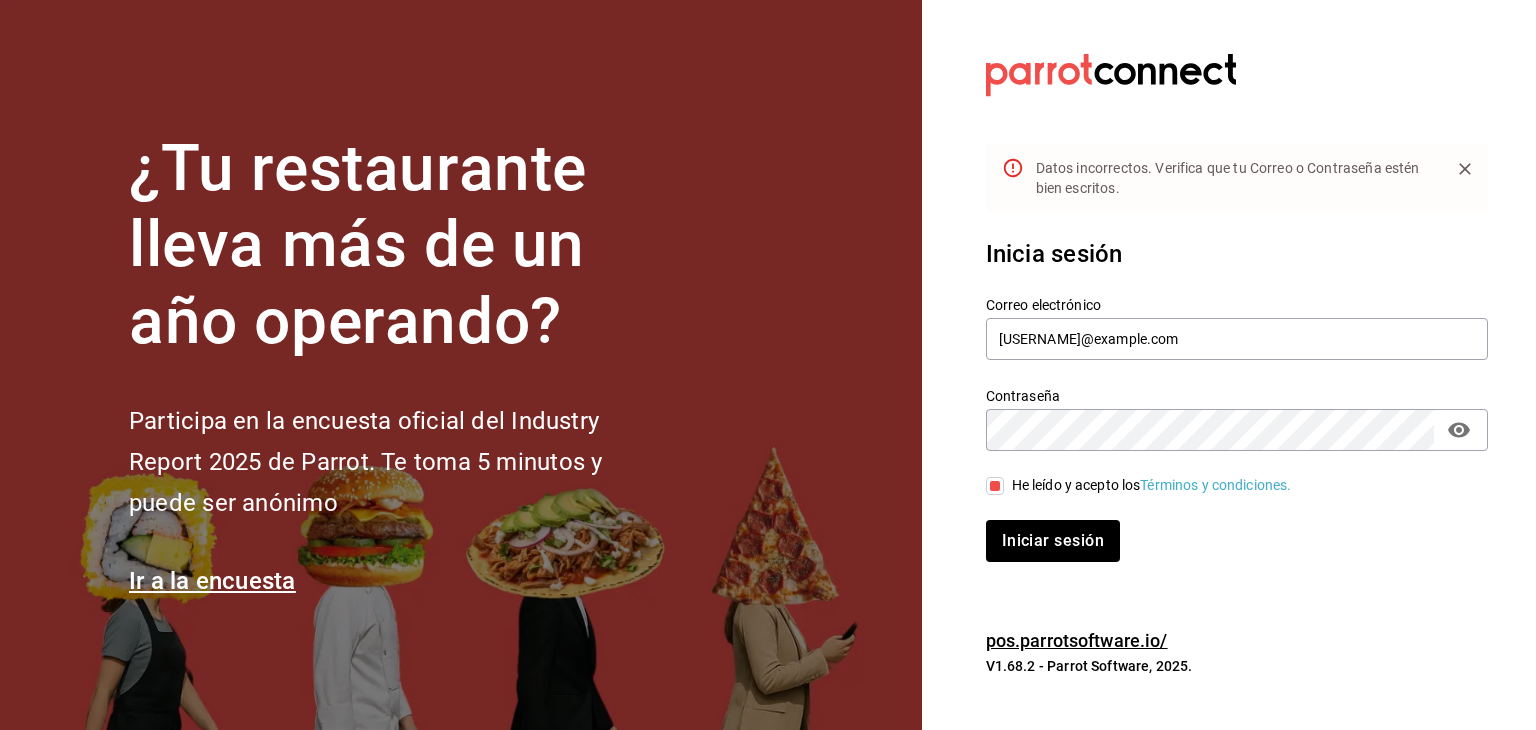 click on "Iniciar sesión" at bounding box center [1225, 529] 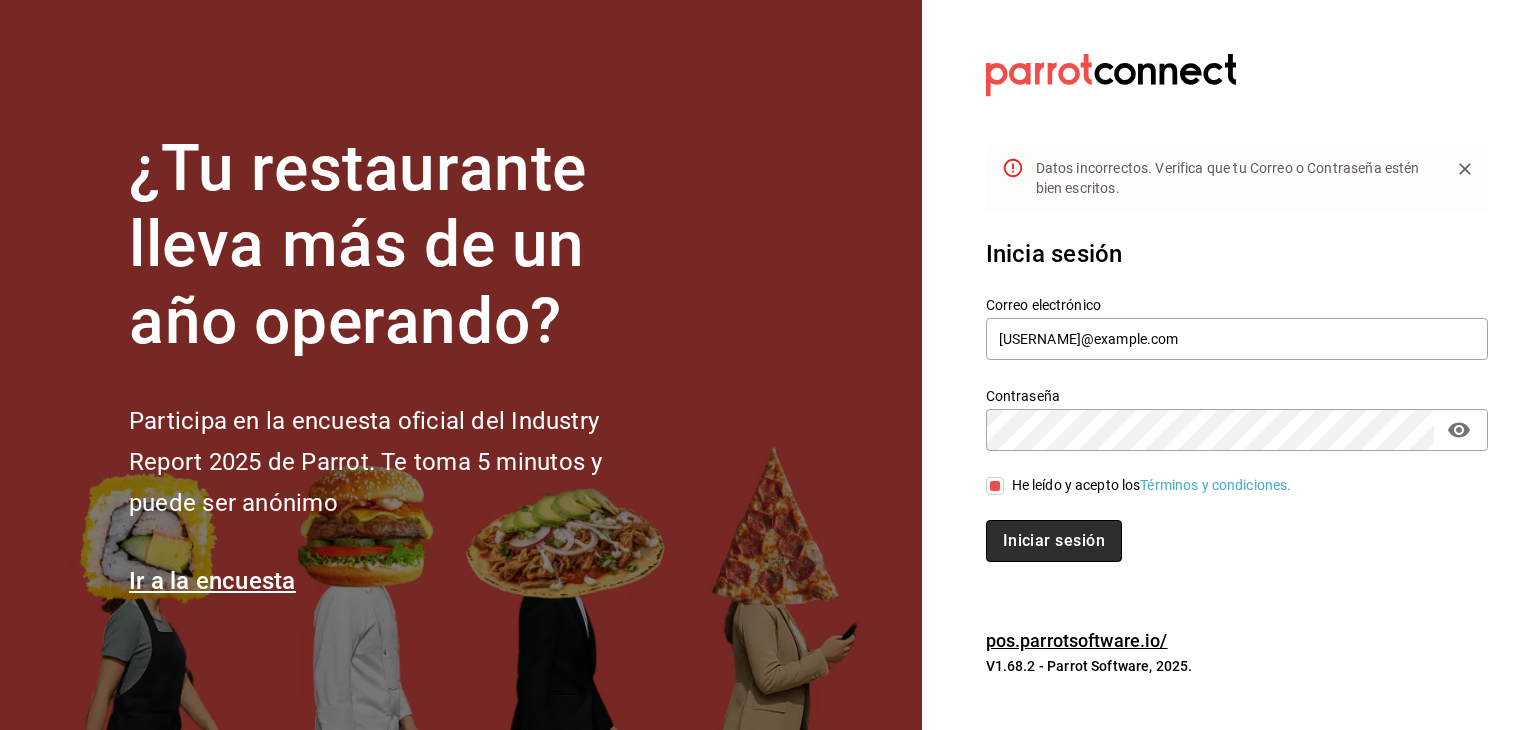 click on "Iniciar sesión" at bounding box center (1054, 541) 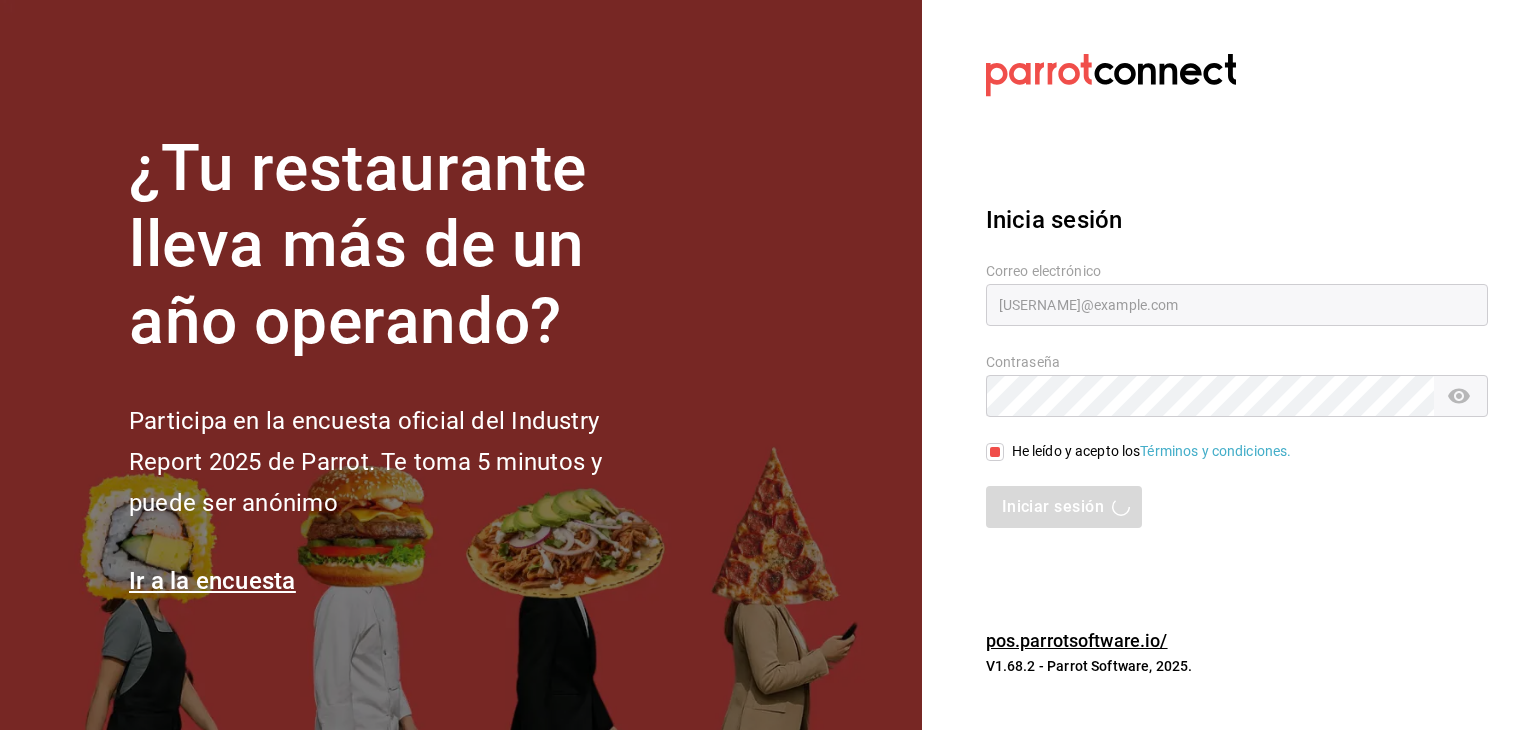 click on "¿Tu restaurante lleva más de un año operando?" at bounding box center (399, 246) 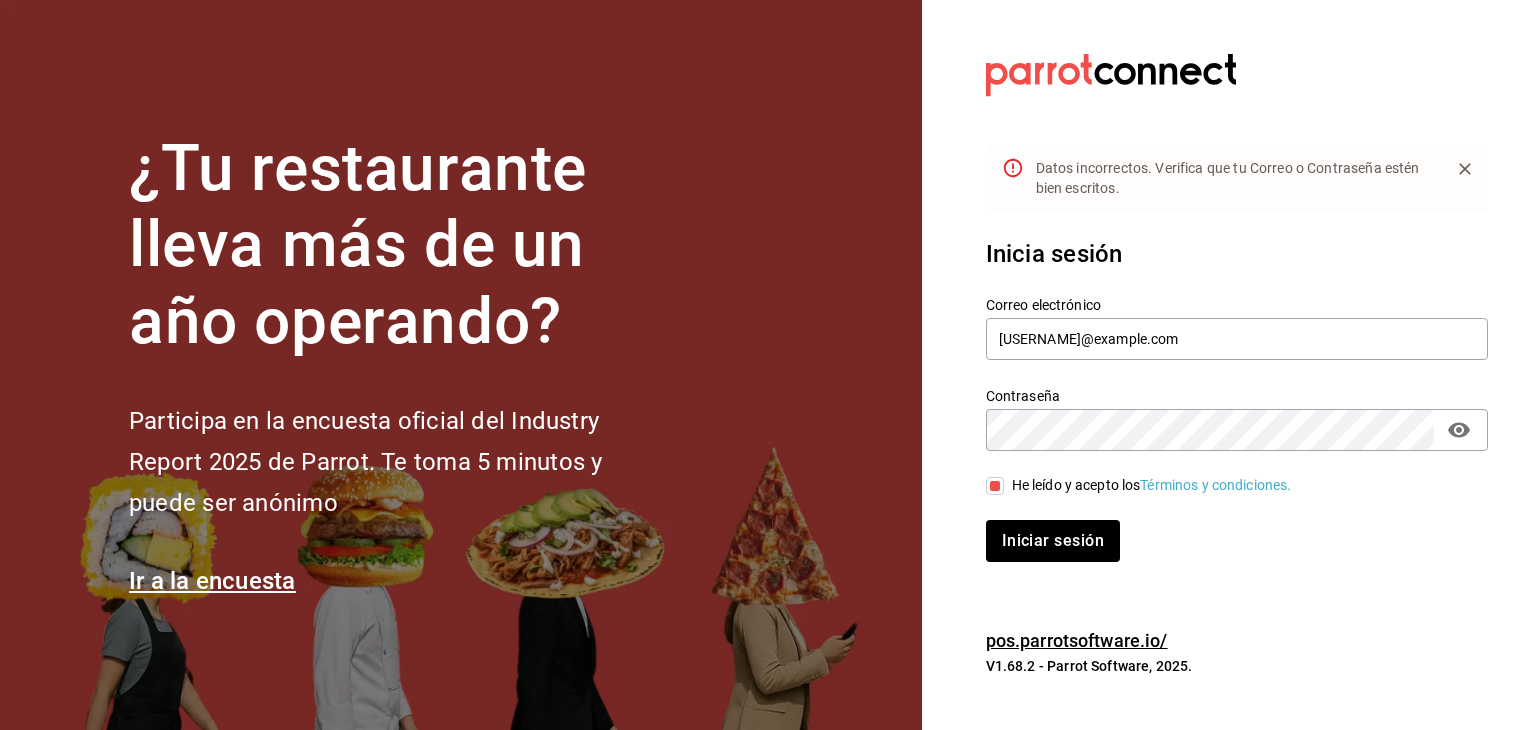 click 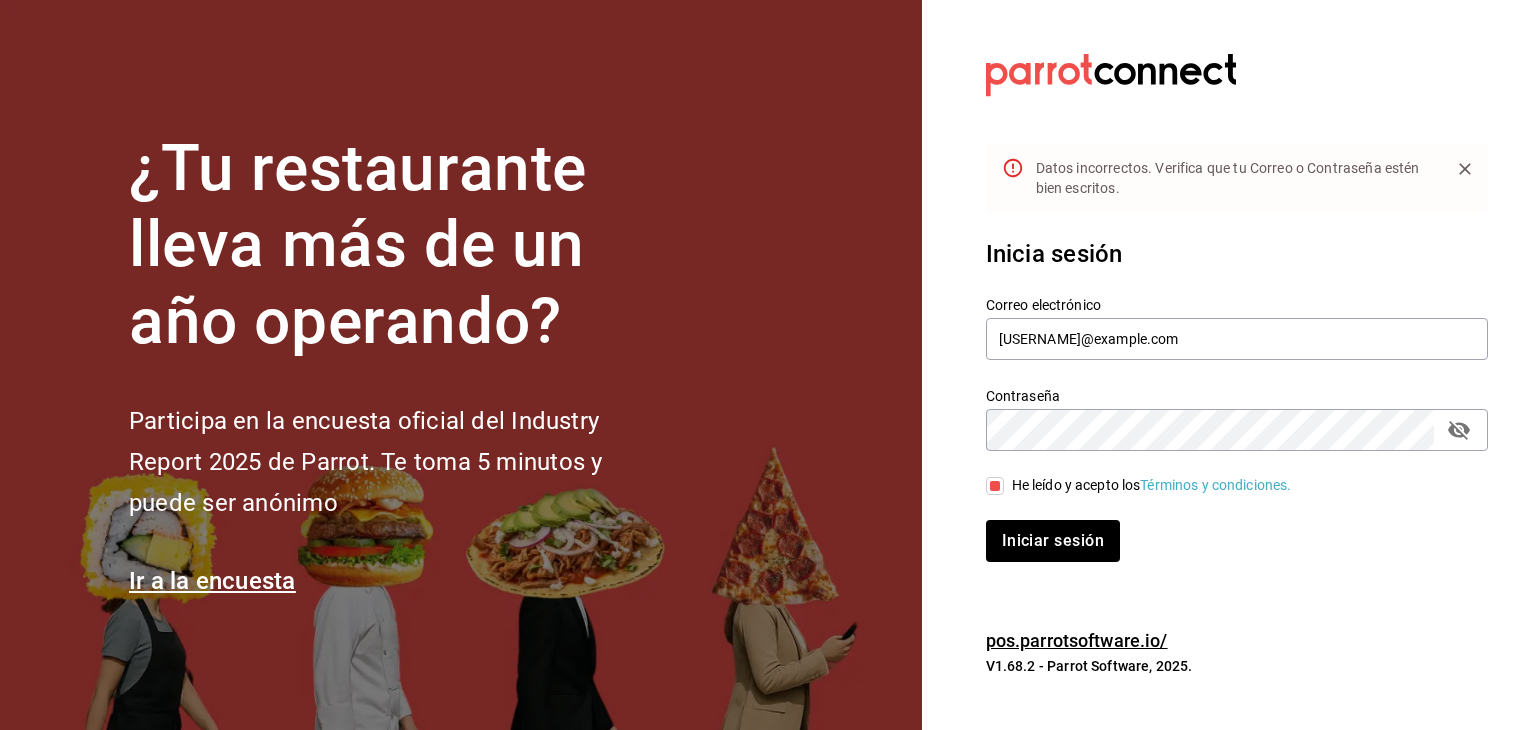 drag, startPoint x: 1290, startPoint y: 541, endPoint x: 1289, endPoint y: 553, distance: 12.0415945 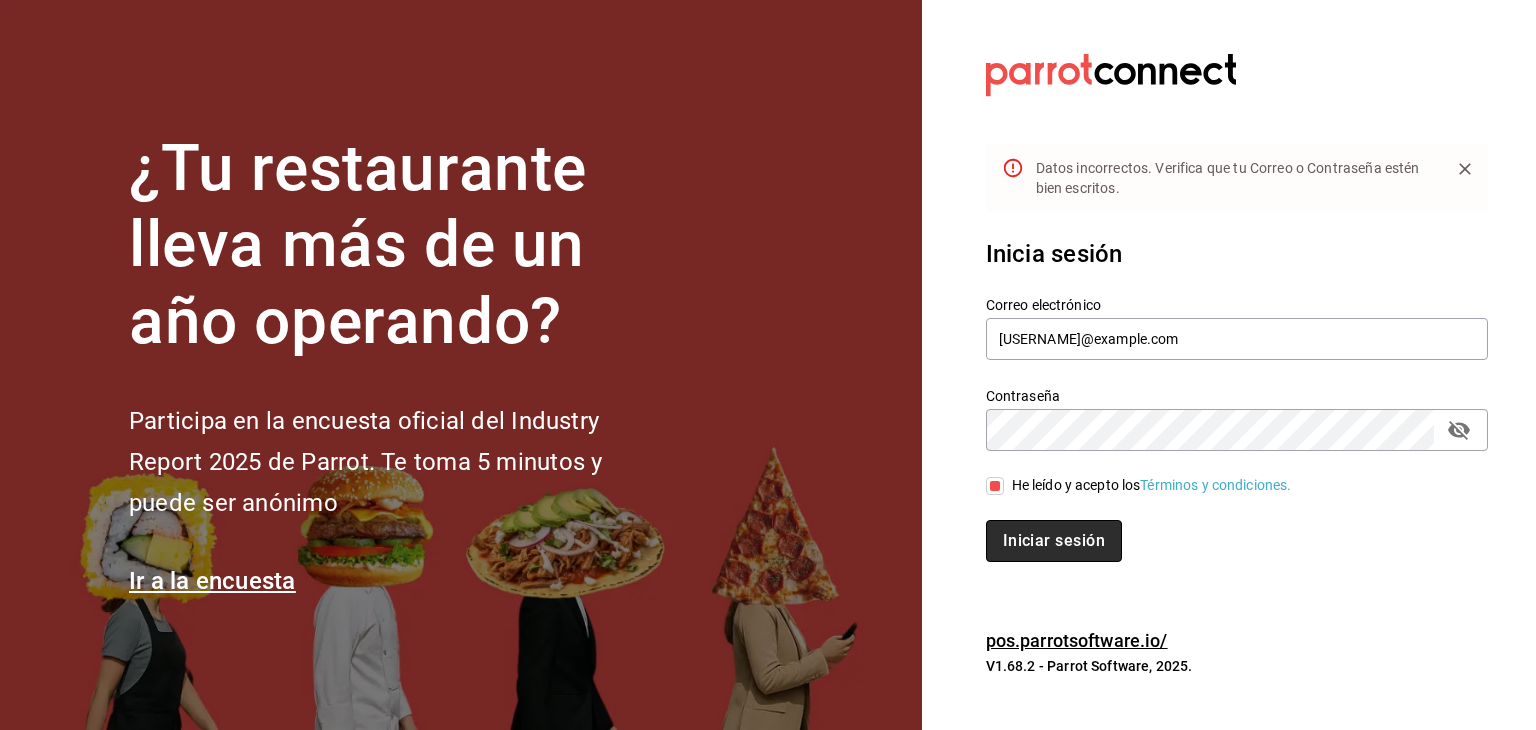 click on "Iniciar sesión" at bounding box center [1054, 541] 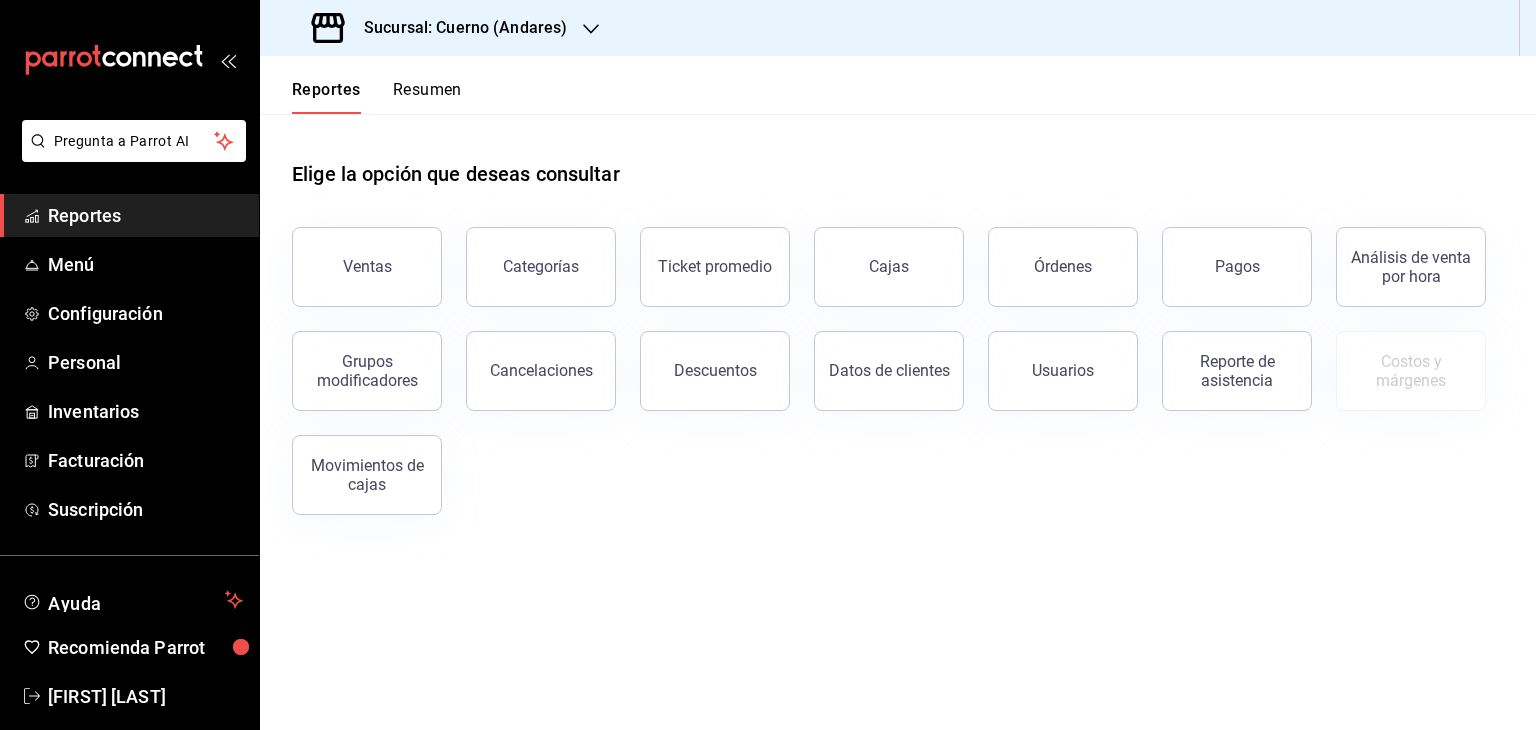 scroll, scrollTop: 0, scrollLeft: 0, axis: both 